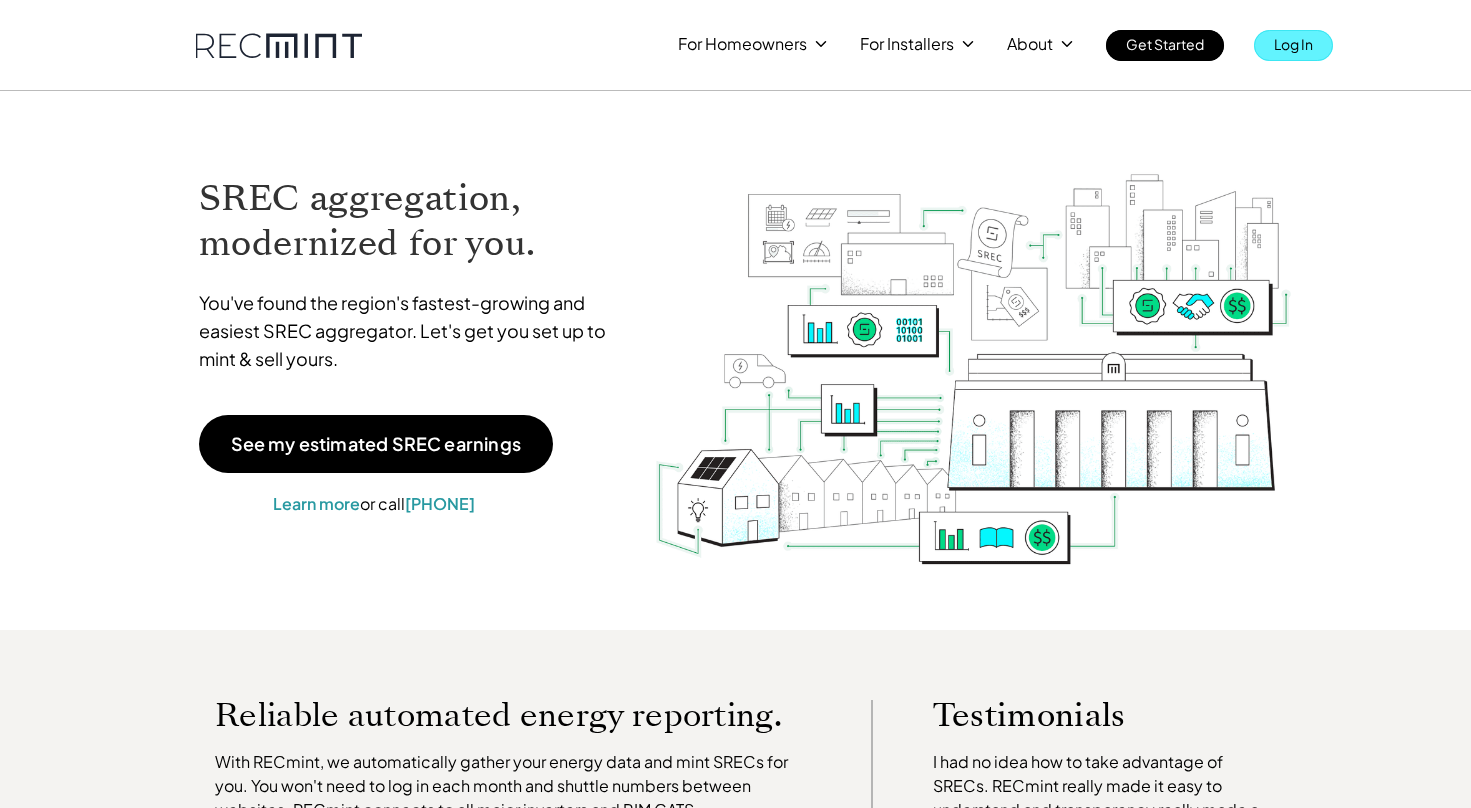 scroll, scrollTop: 0, scrollLeft: 0, axis: both 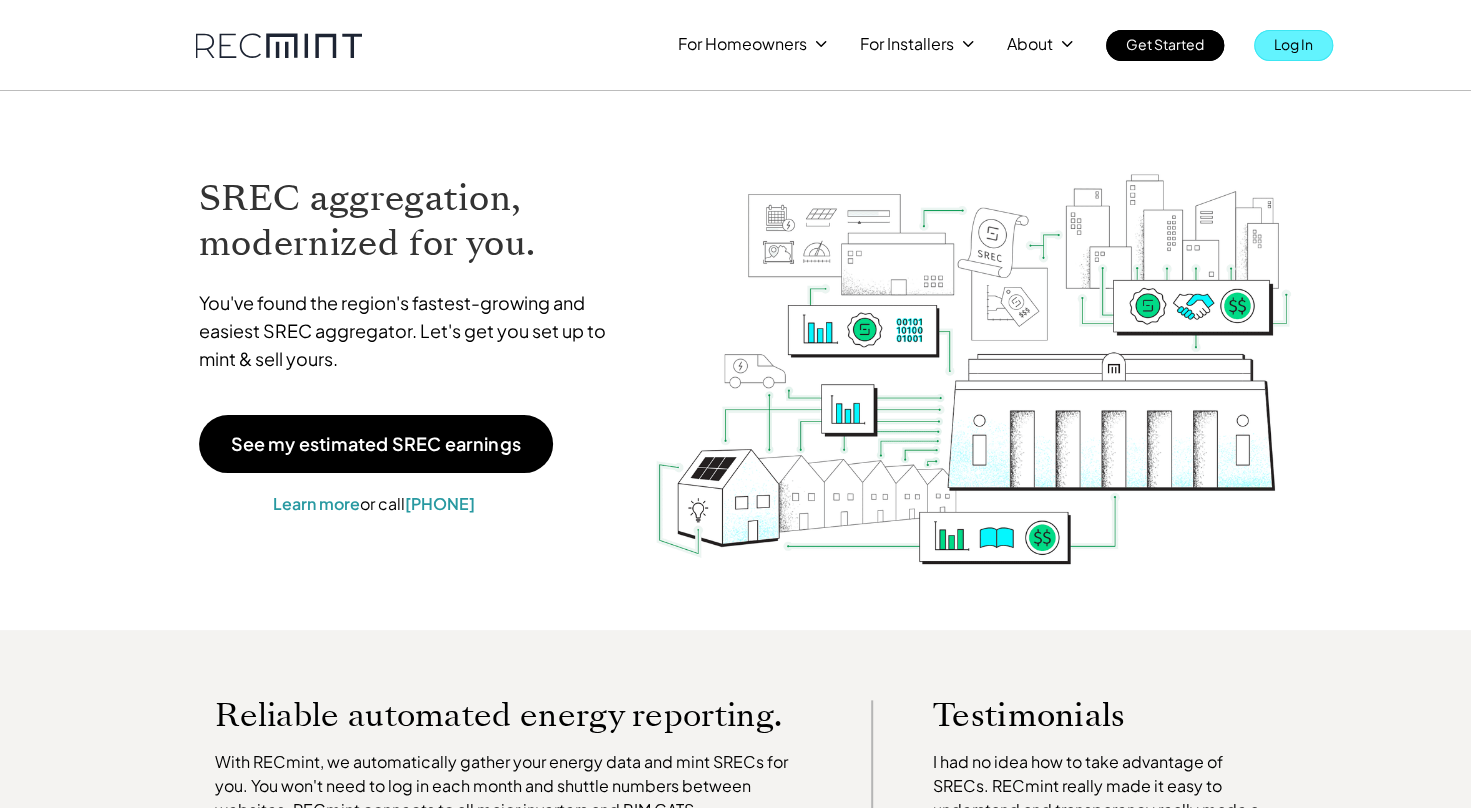 click on "Log In" at bounding box center [1293, 44] 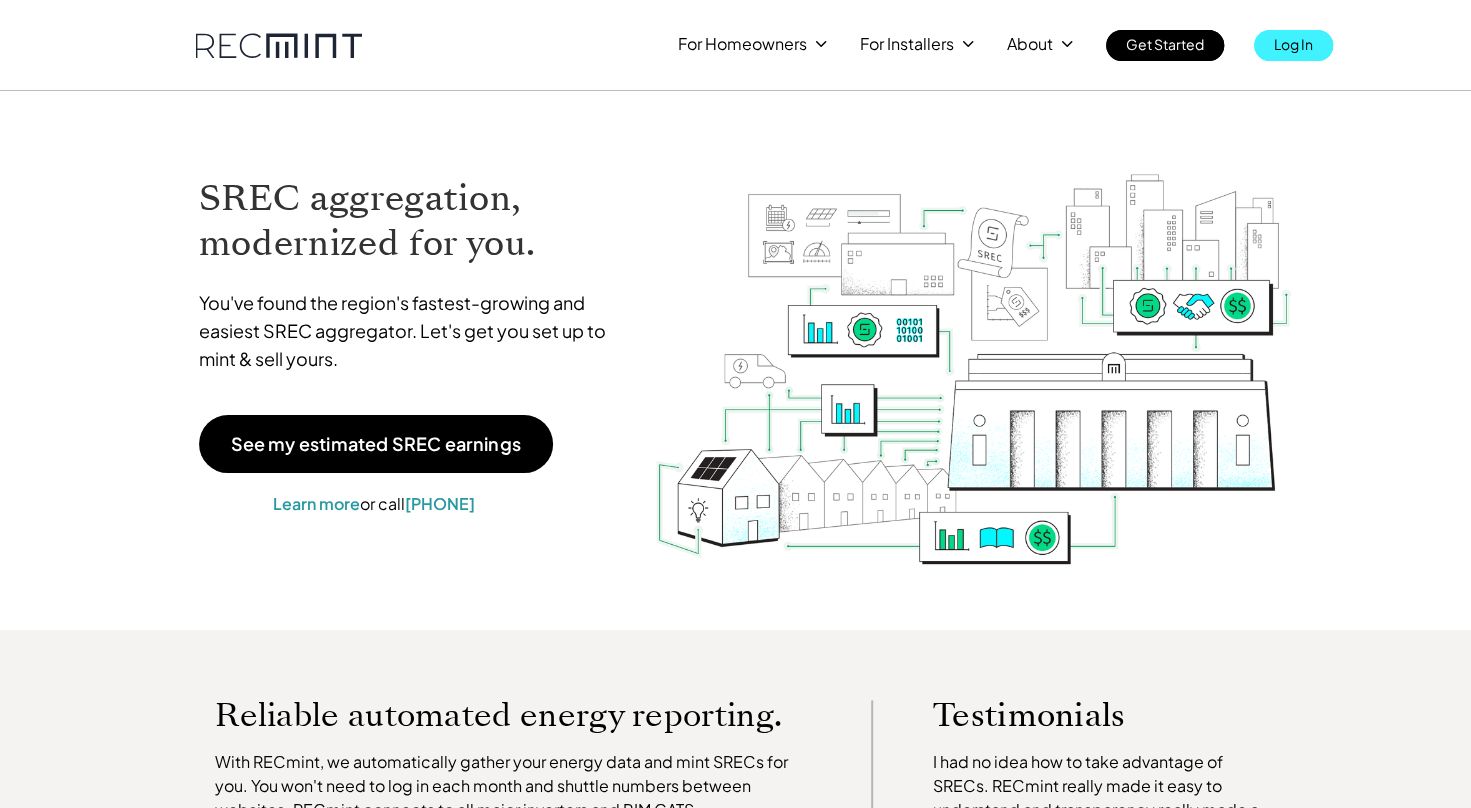 scroll, scrollTop: 0, scrollLeft: 0, axis: both 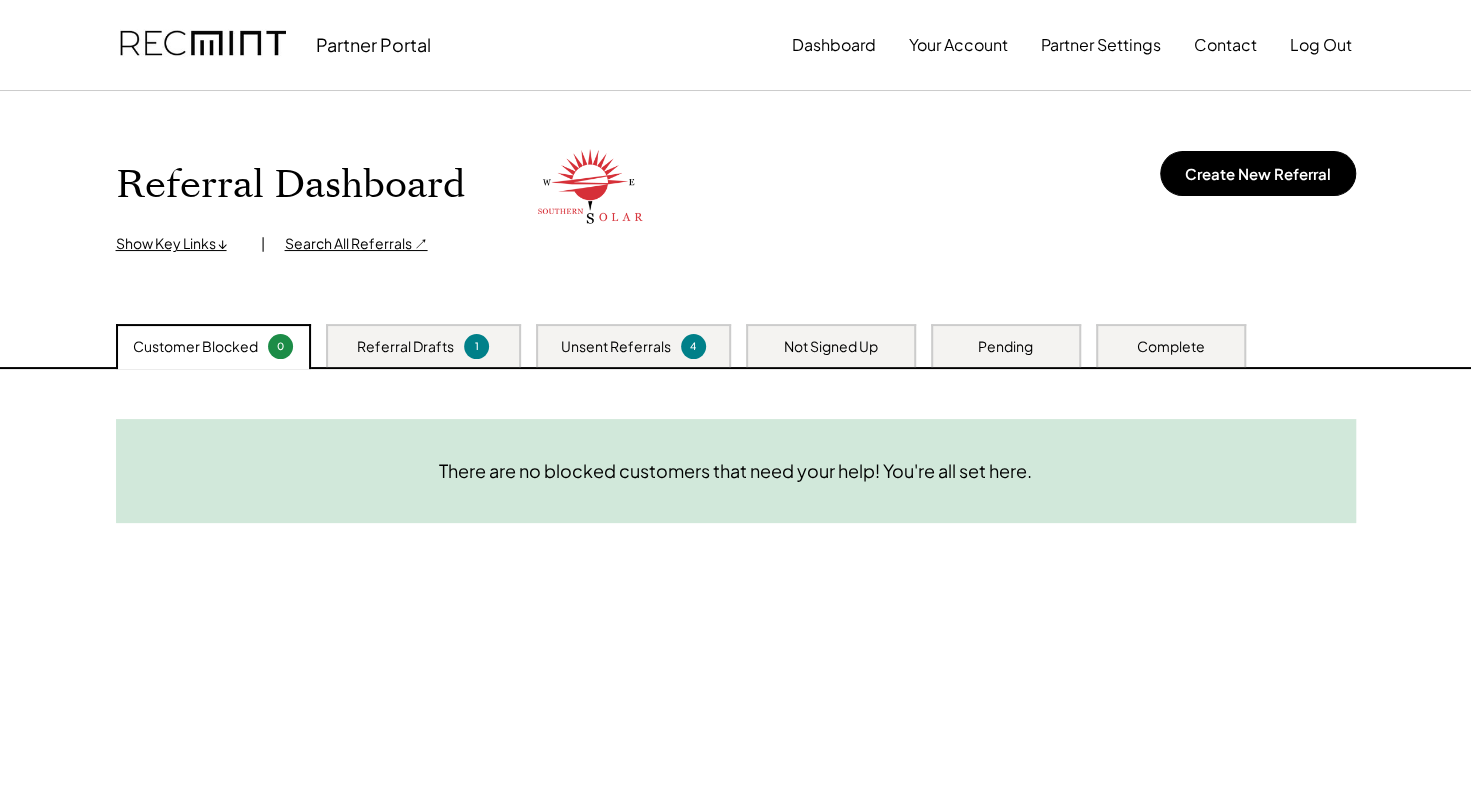 click on "Unsent Referrals" at bounding box center [616, 347] 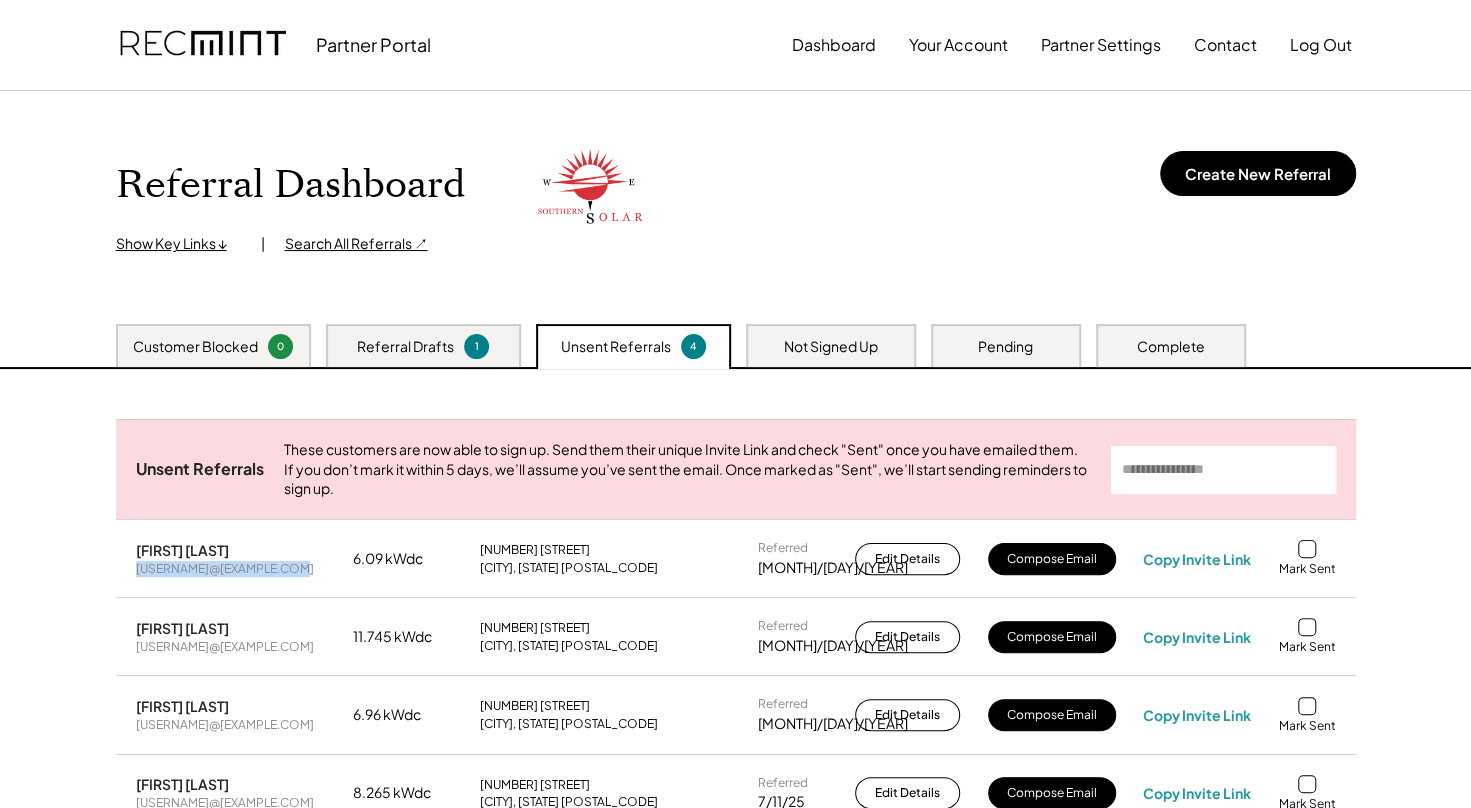 drag, startPoint x: 293, startPoint y: 589, endPoint x: 120, endPoint y: 587, distance: 173.01157 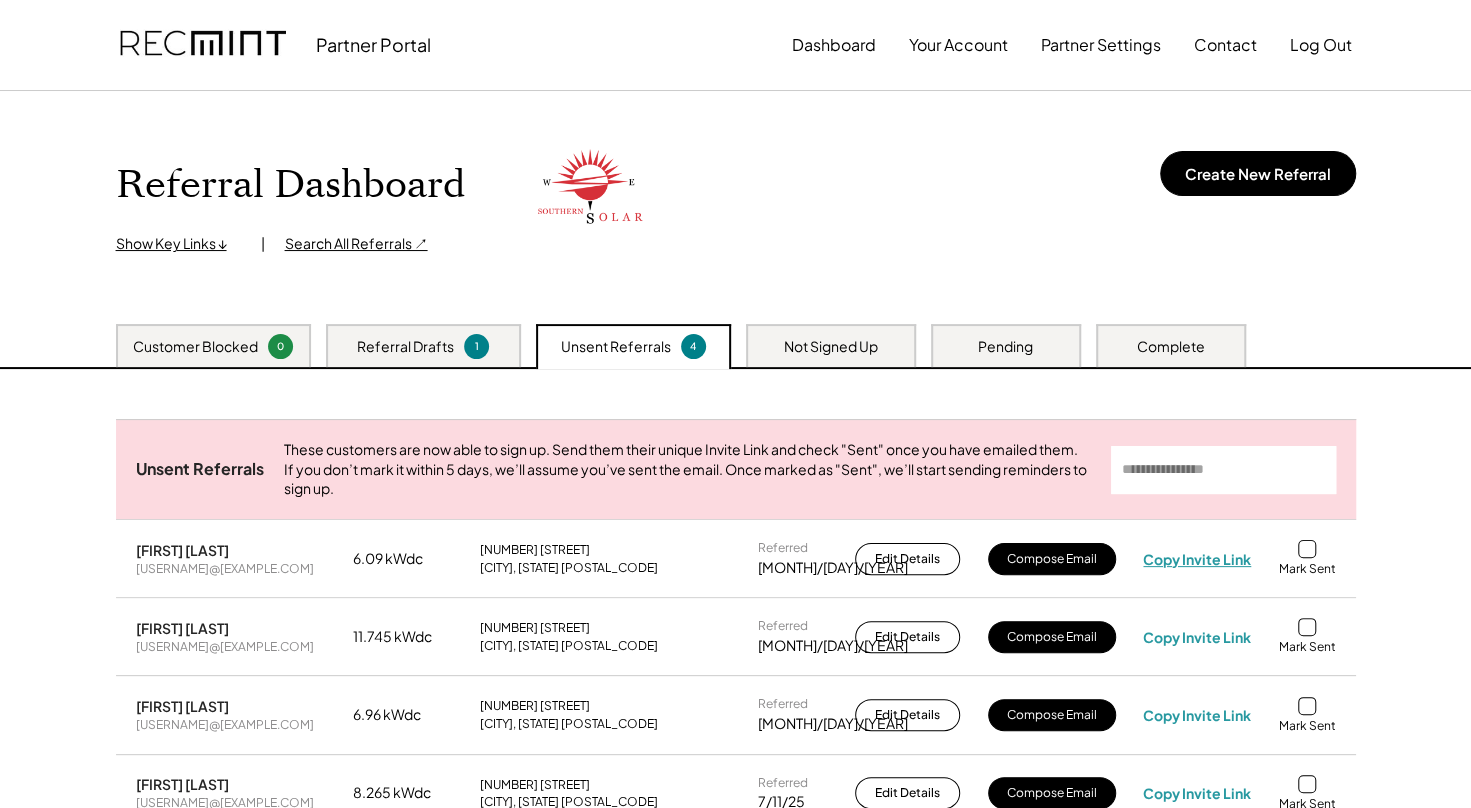 click on "Copy Invite Link" at bounding box center (1197, 559) 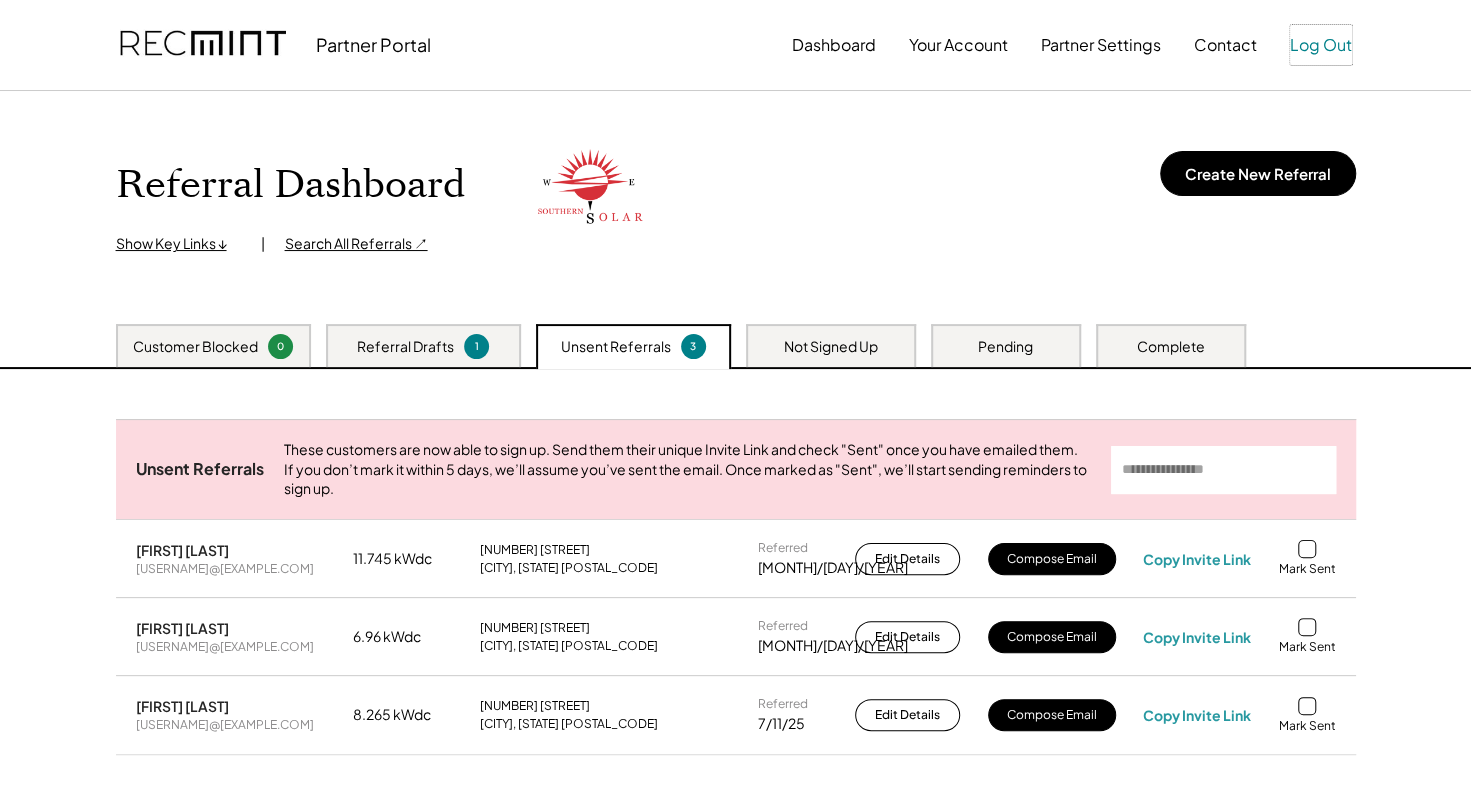 click on "Log Out" at bounding box center (1321, 45) 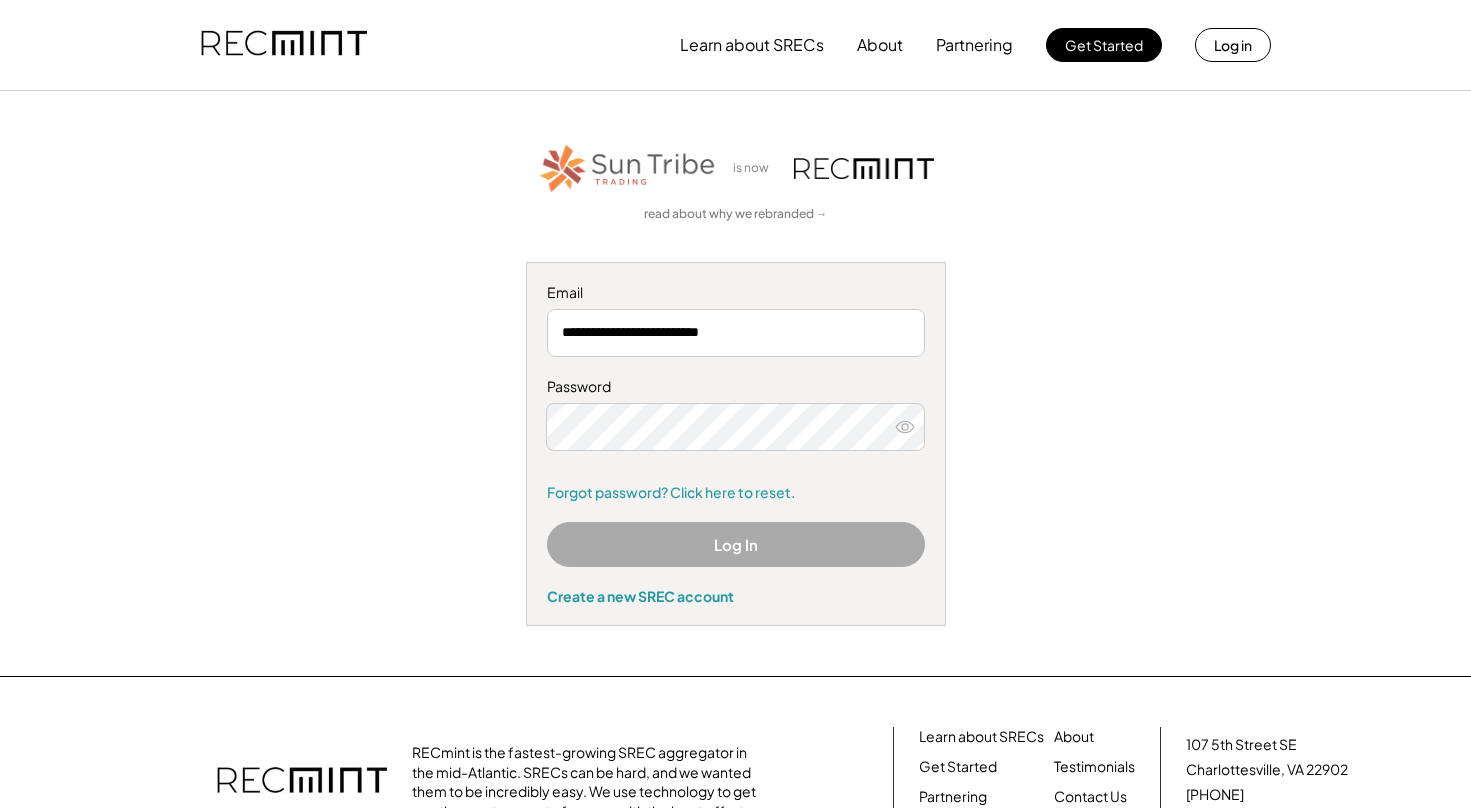 scroll, scrollTop: 0, scrollLeft: 0, axis: both 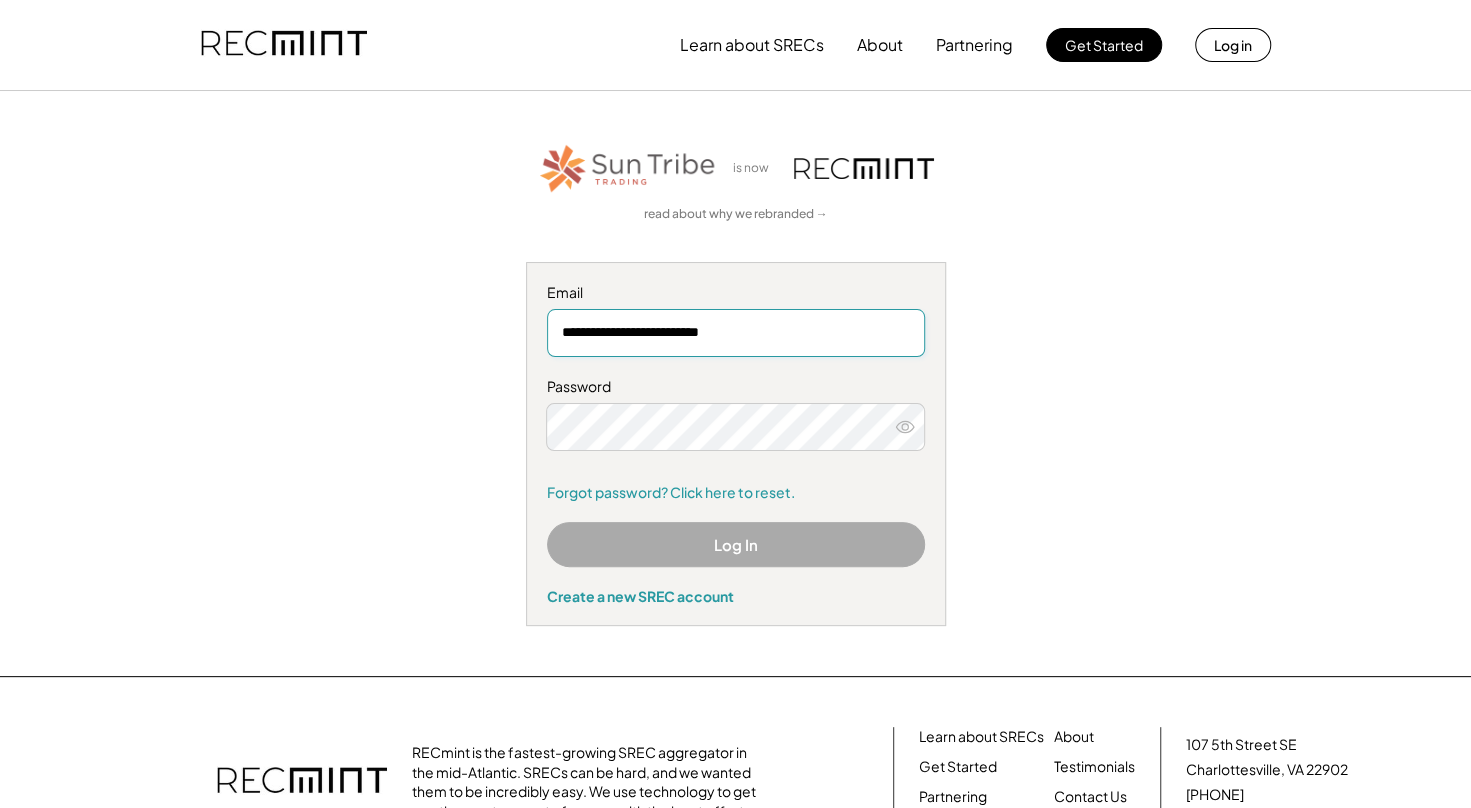 drag, startPoint x: 806, startPoint y: 332, endPoint x: -4, endPoint y: 276, distance: 811.9335 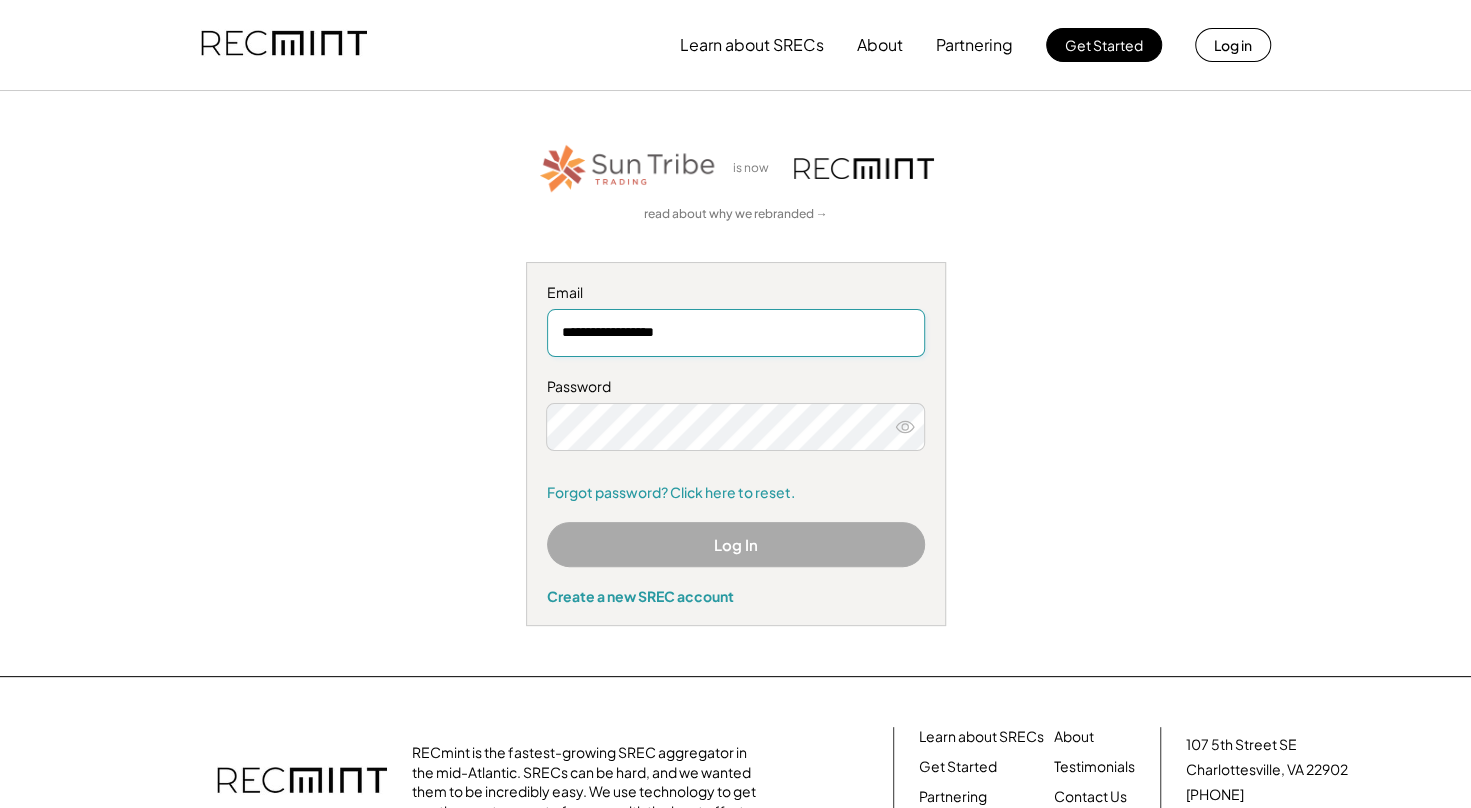 type on "**********" 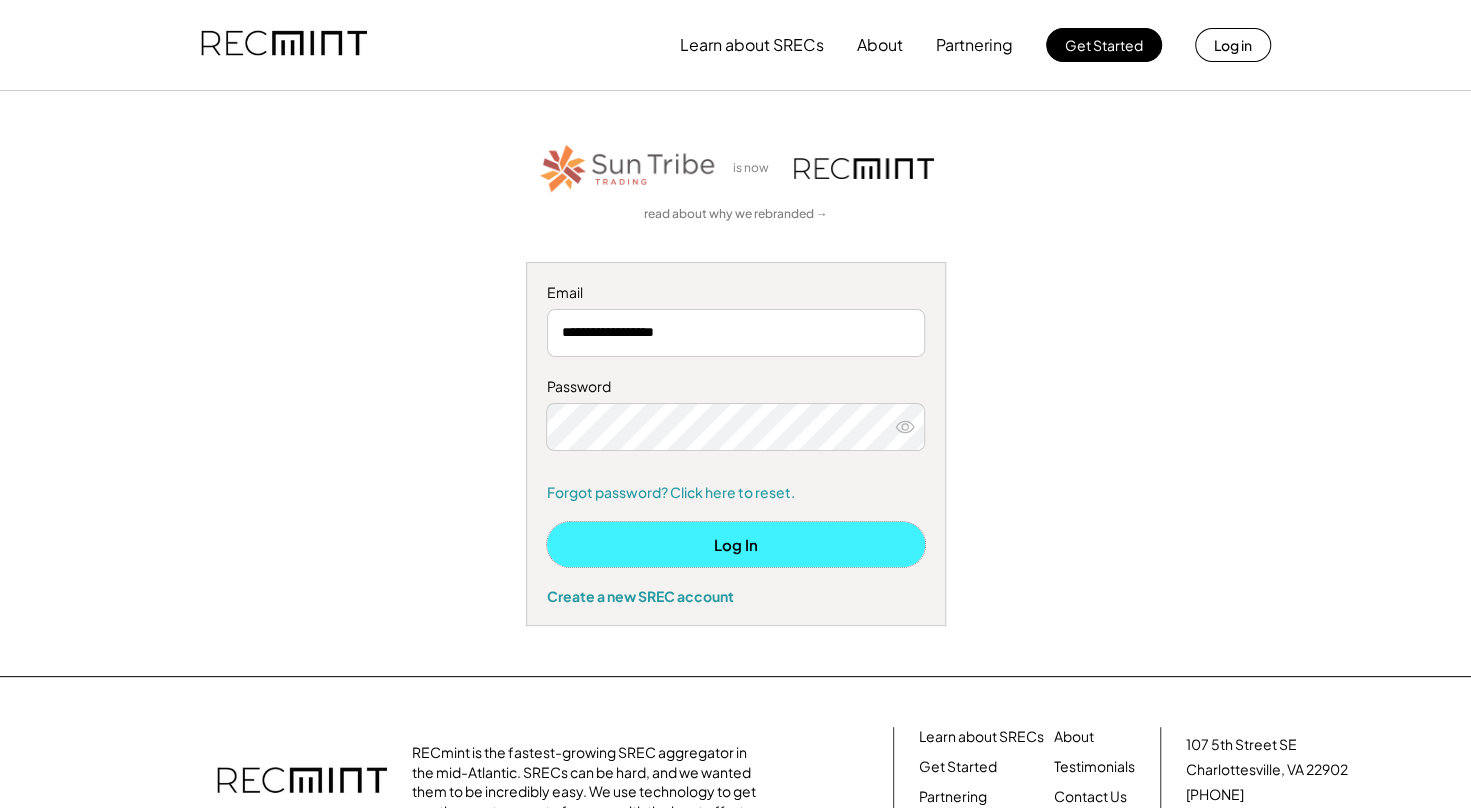 click on "Log In" at bounding box center [736, 544] 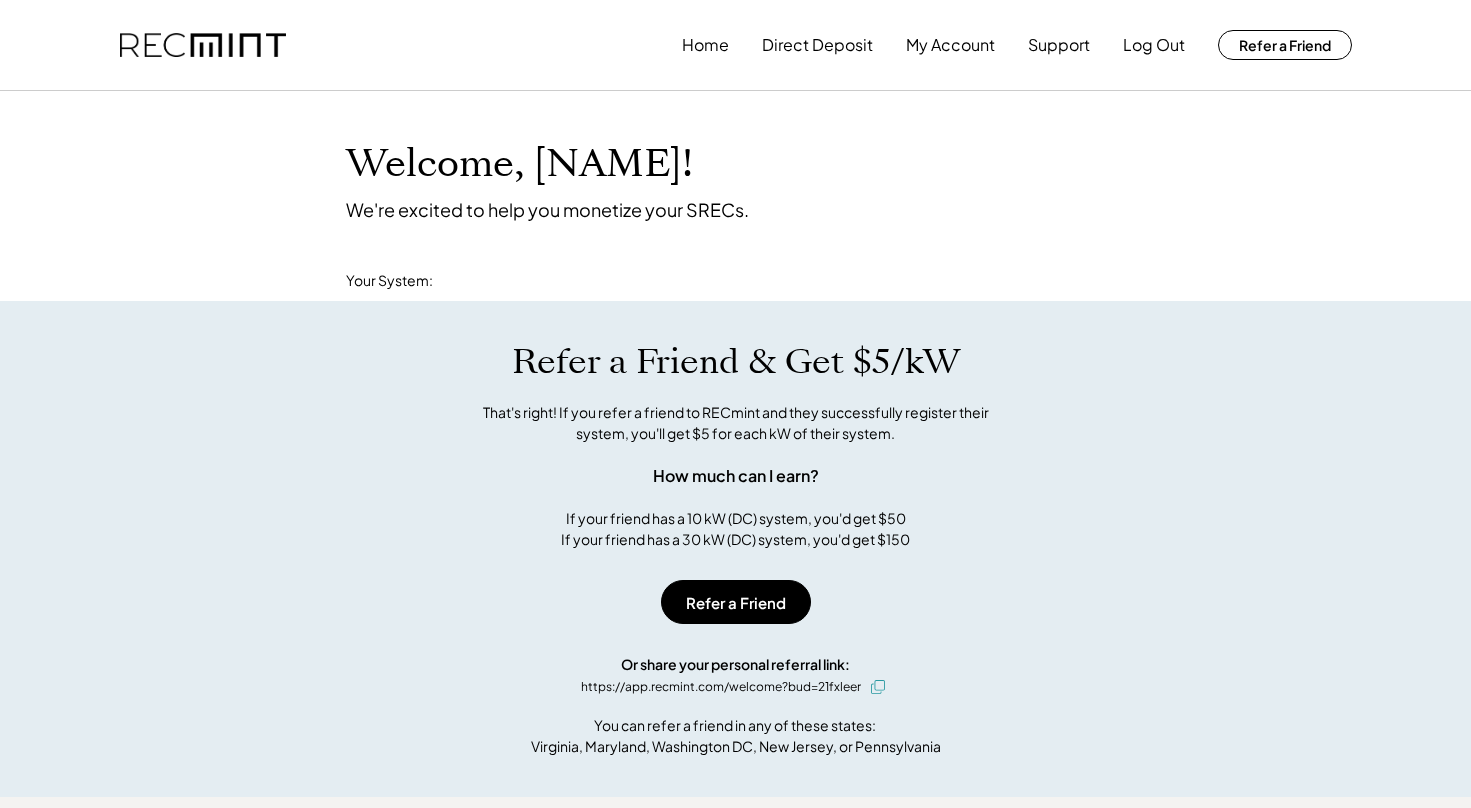 scroll, scrollTop: 0, scrollLeft: 0, axis: both 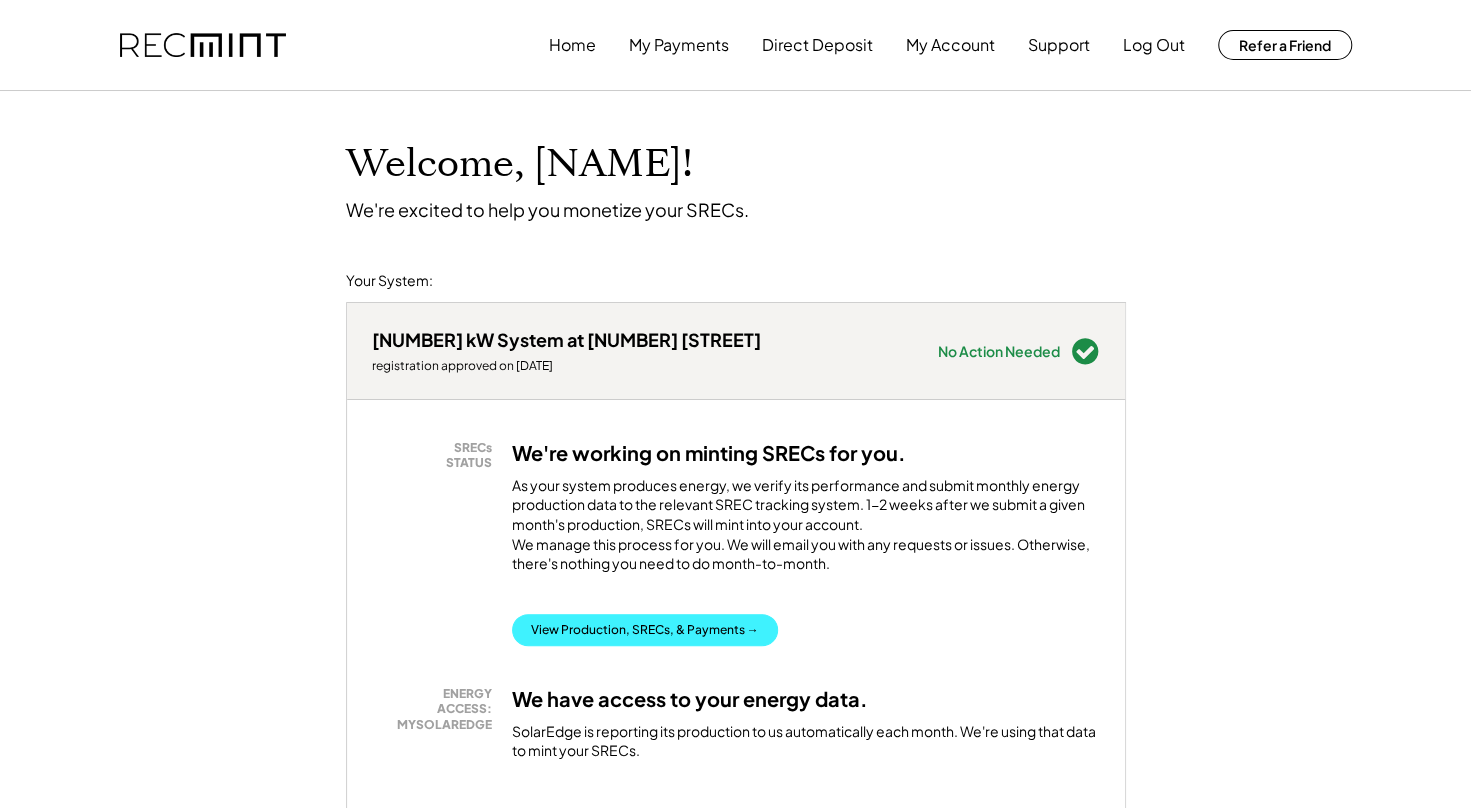 click on "View Production, SRECs, & Payments →" at bounding box center [645, 630] 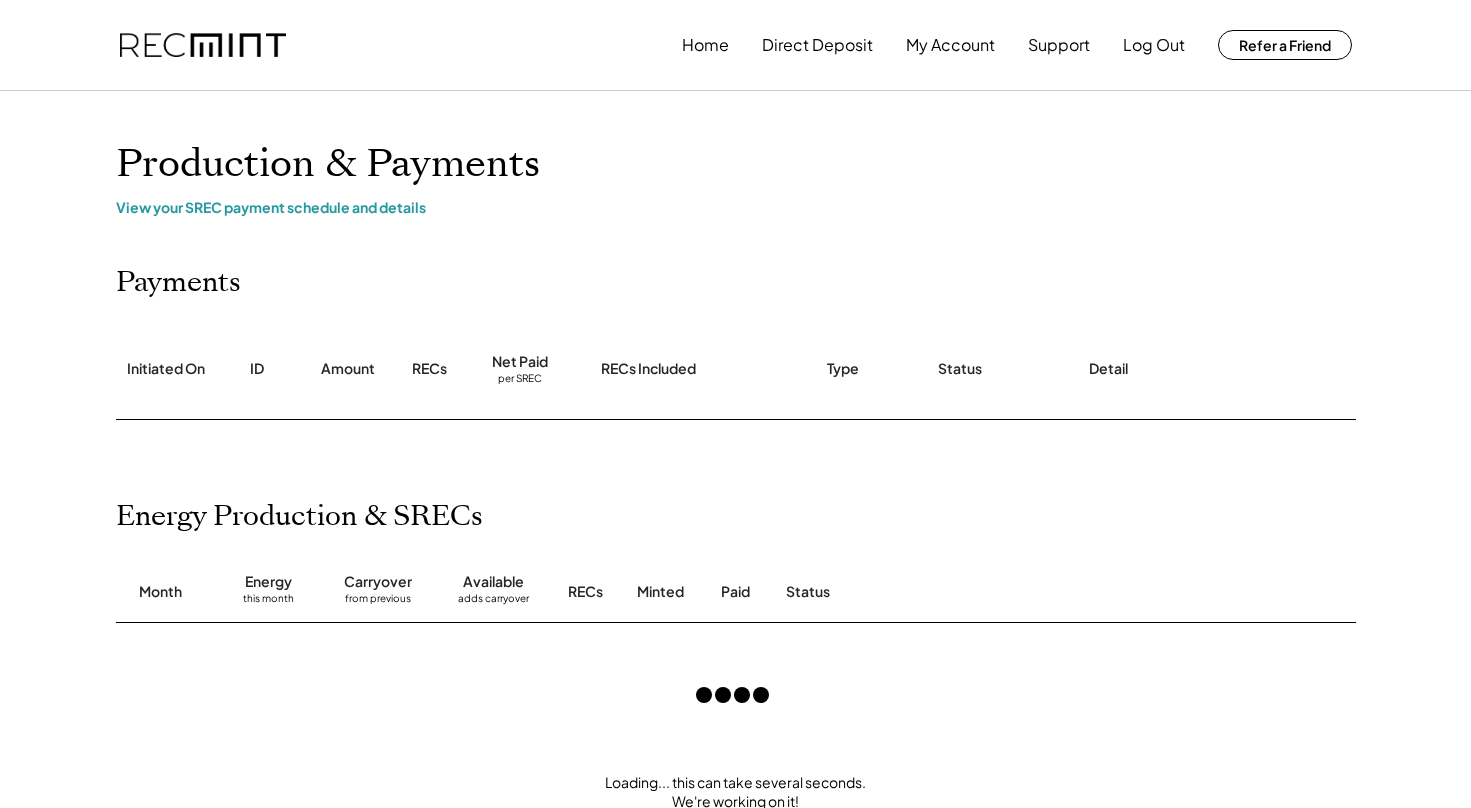 scroll, scrollTop: 0, scrollLeft: 0, axis: both 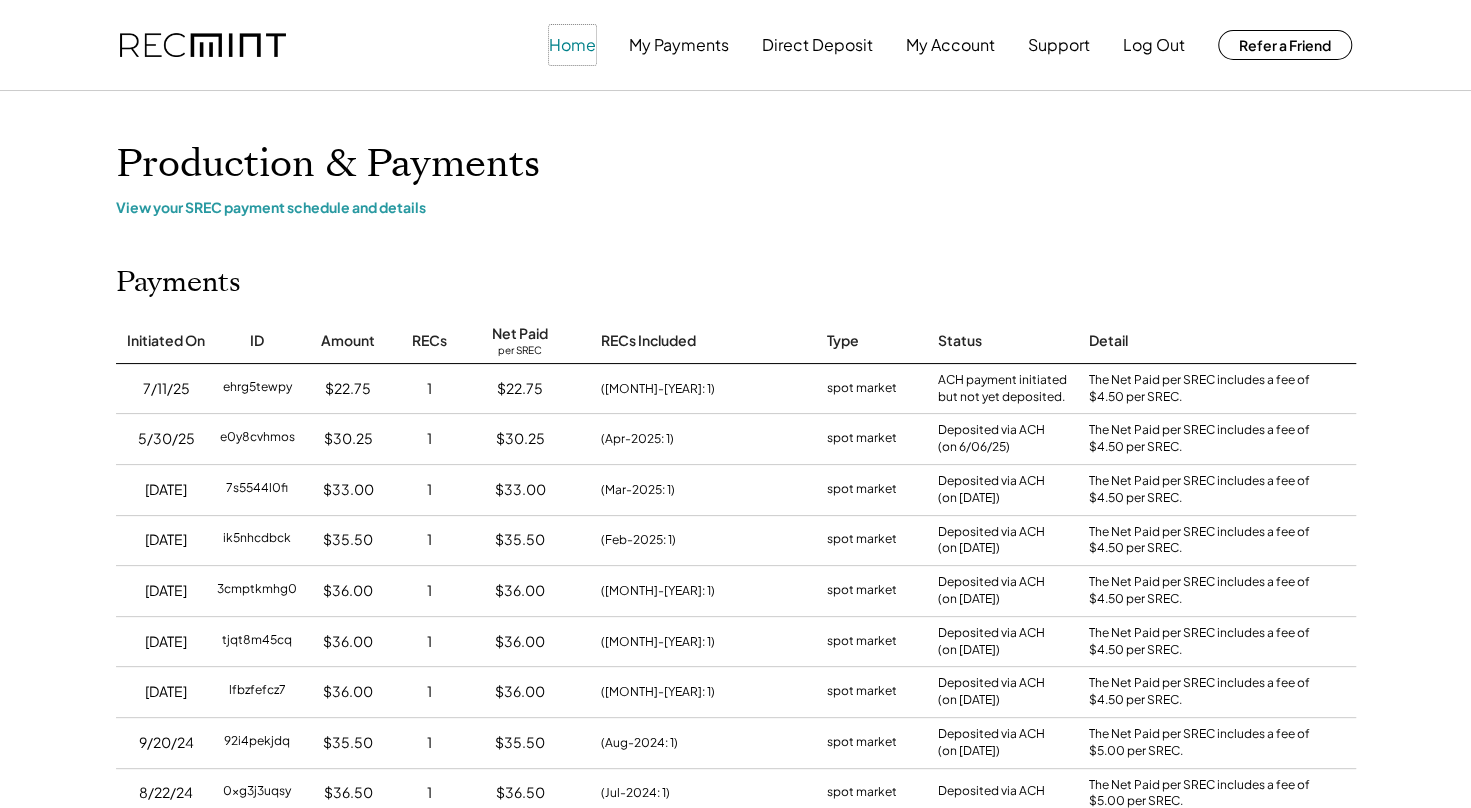 click on "Home" at bounding box center (572, 45) 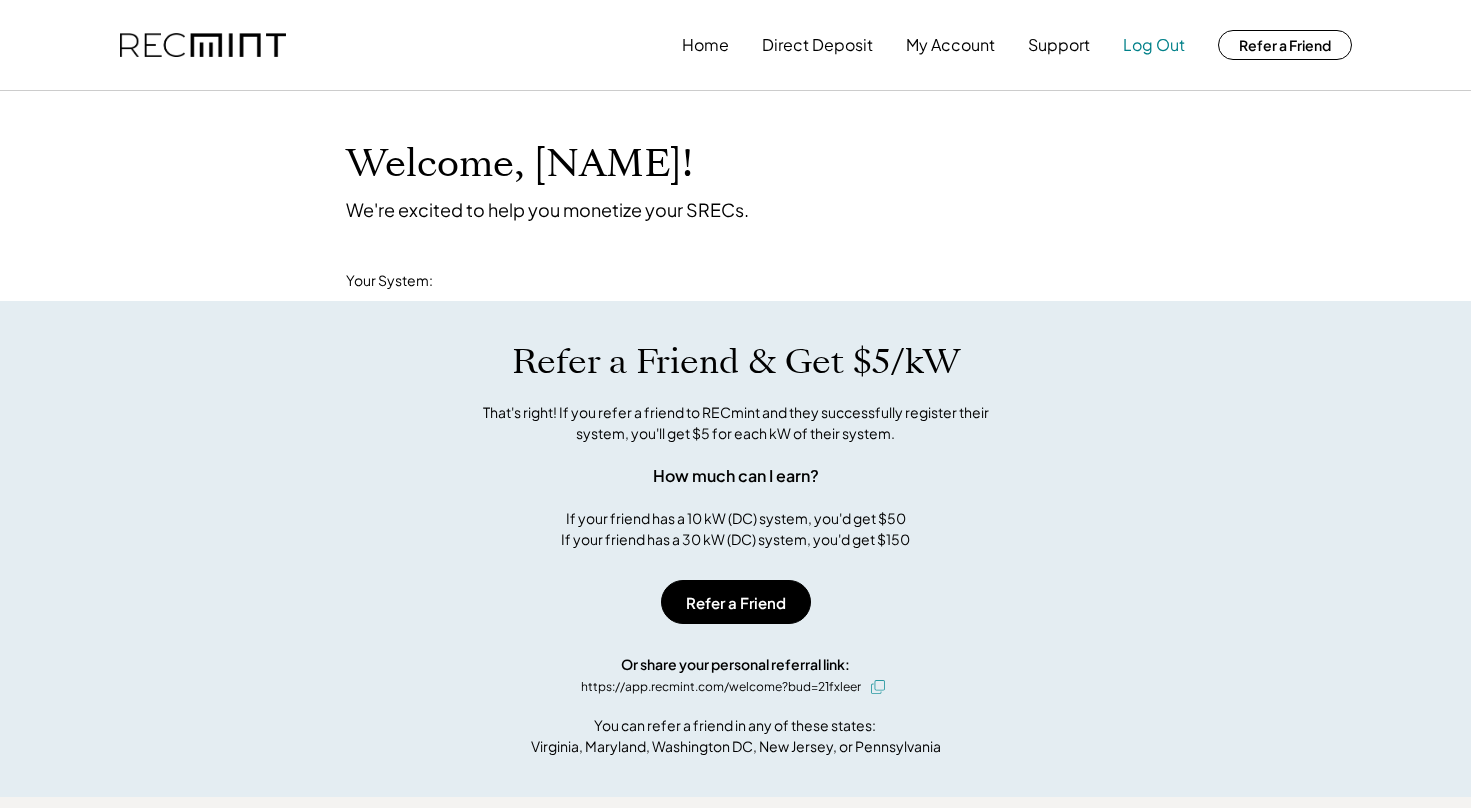 scroll, scrollTop: 0, scrollLeft: 0, axis: both 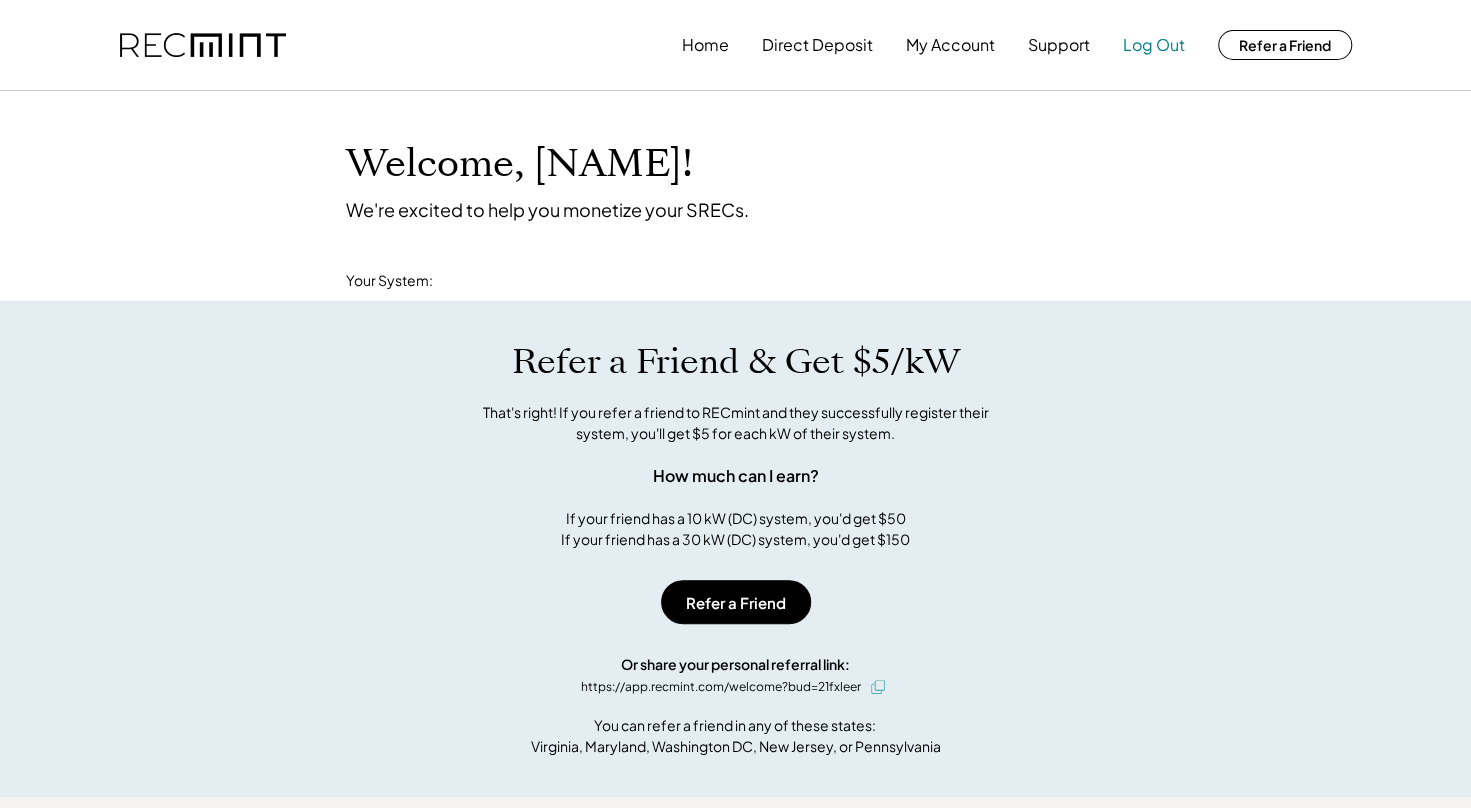 click on "Log Out" at bounding box center (1154, 45) 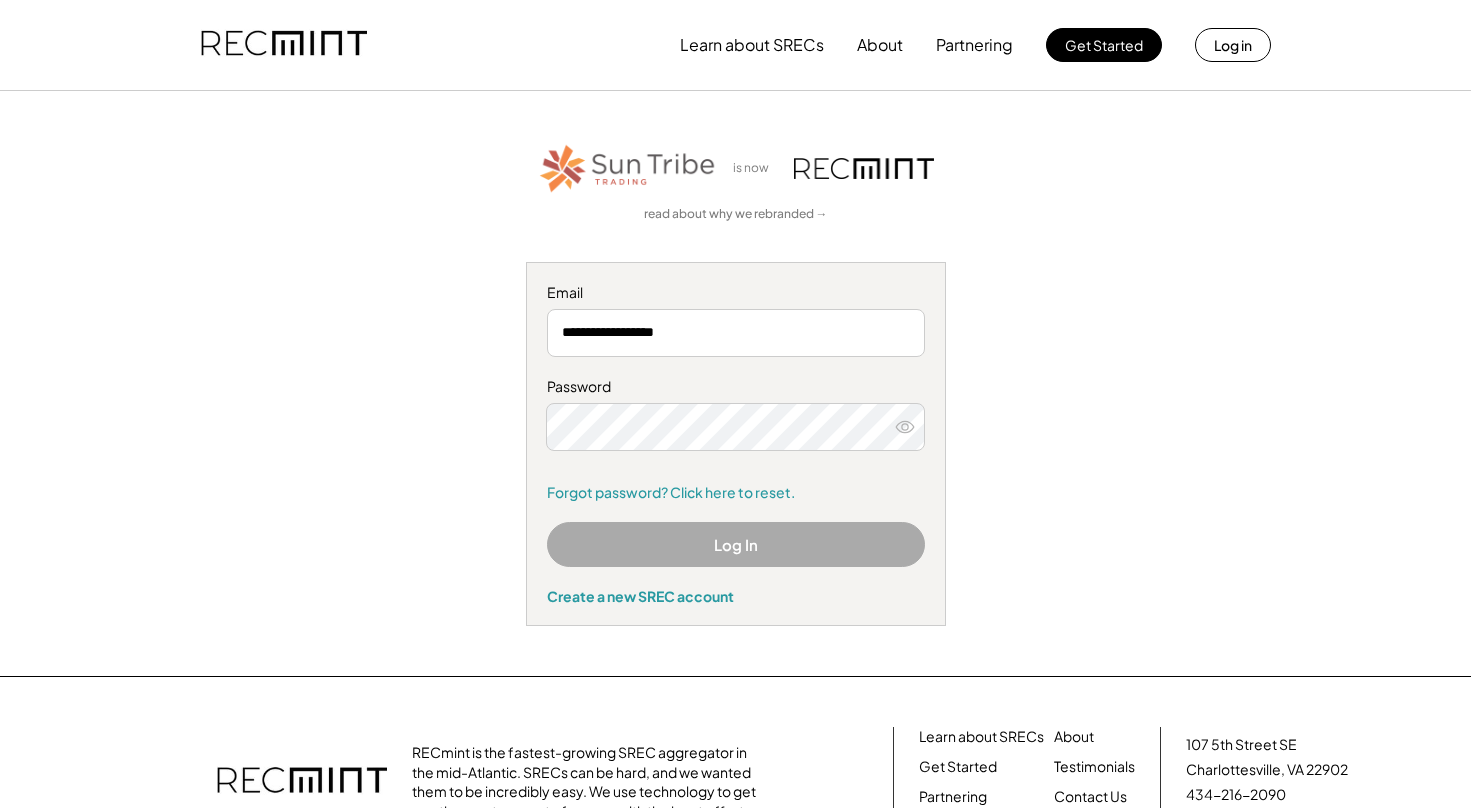 scroll, scrollTop: 0, scrollLeft: 0, axis: both 